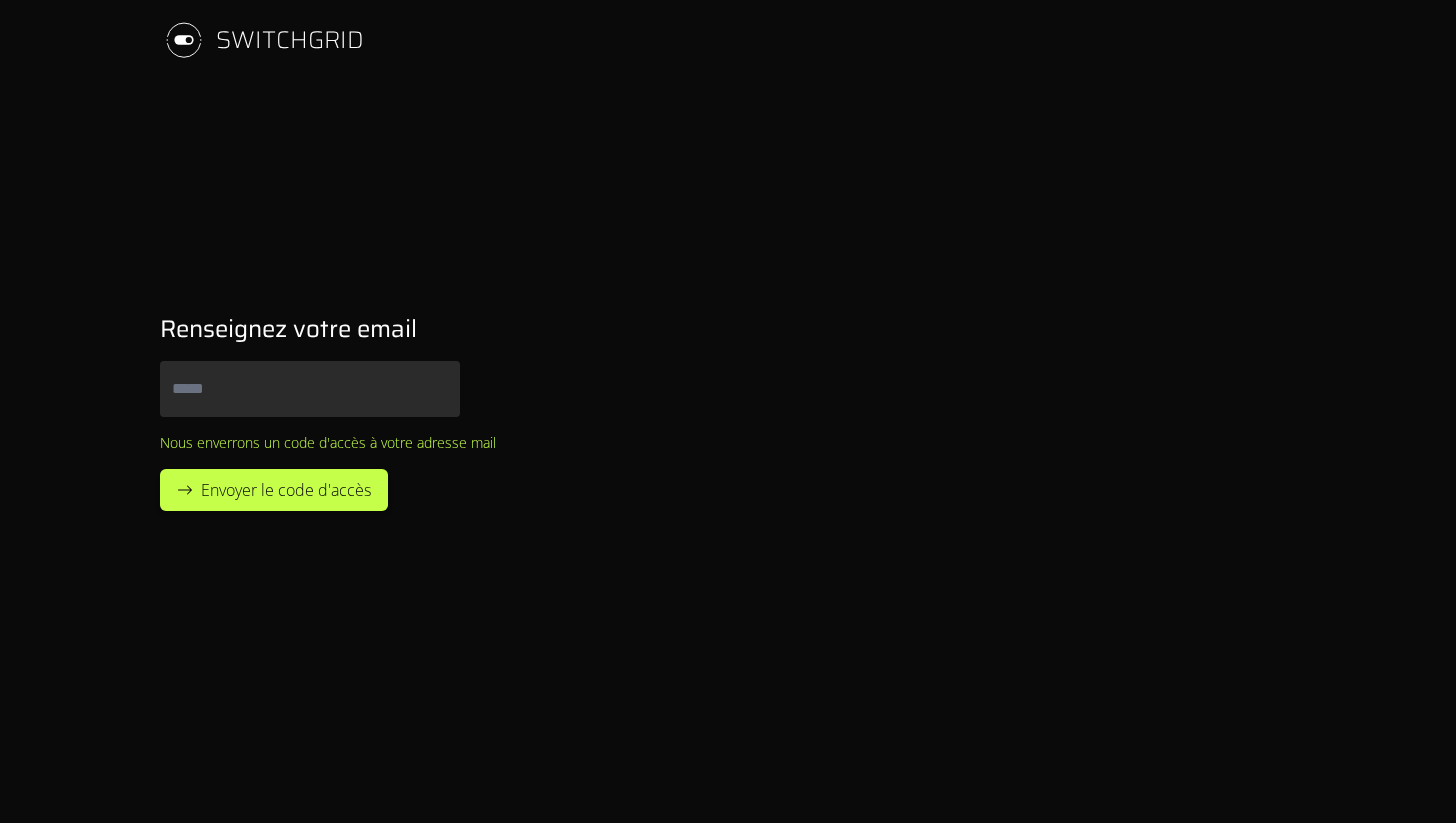 scroll, scrollTop: 0, scrollLeft: 0, axis: both 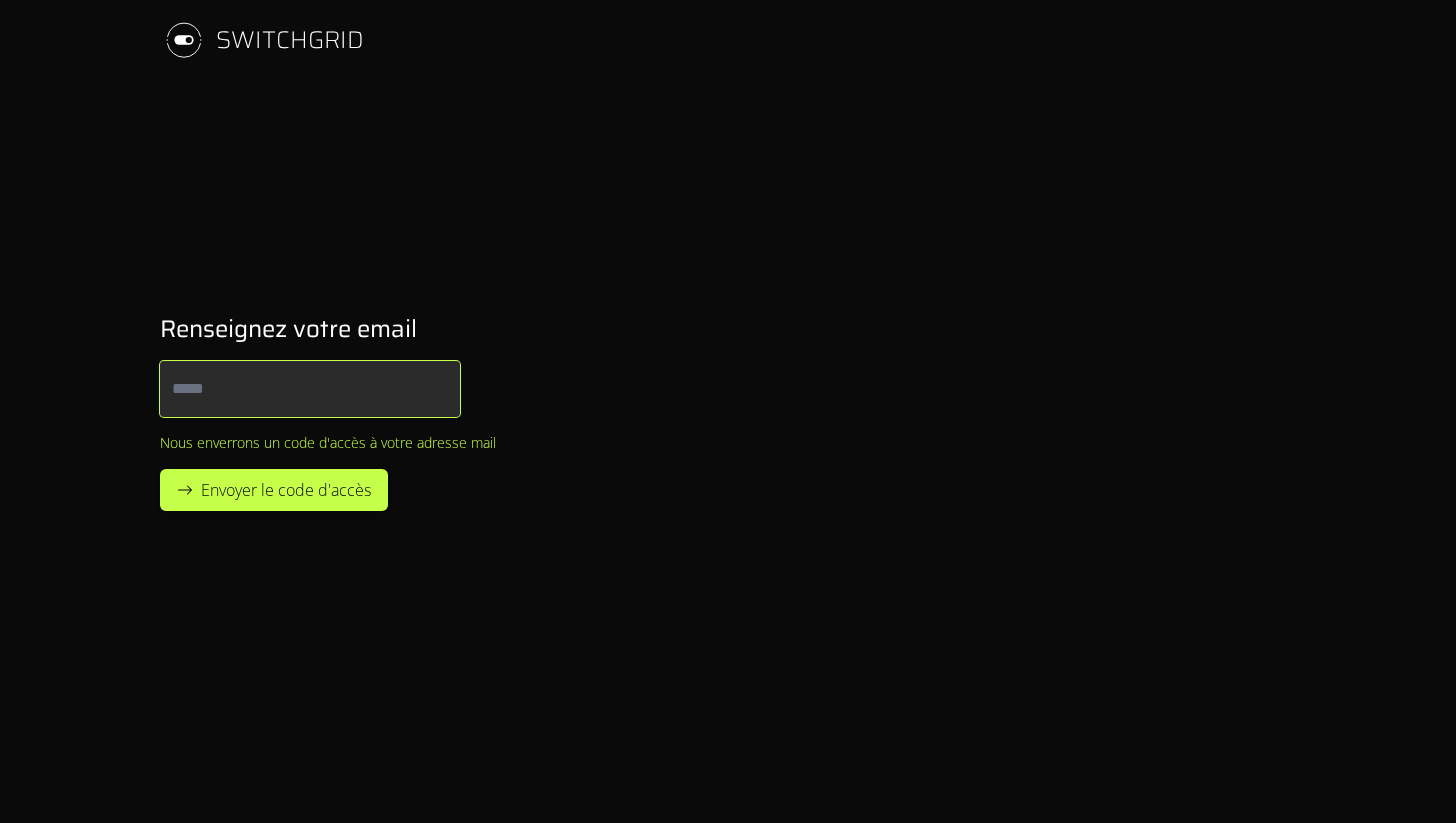 click on "Email" at bounding box center [310, 389] 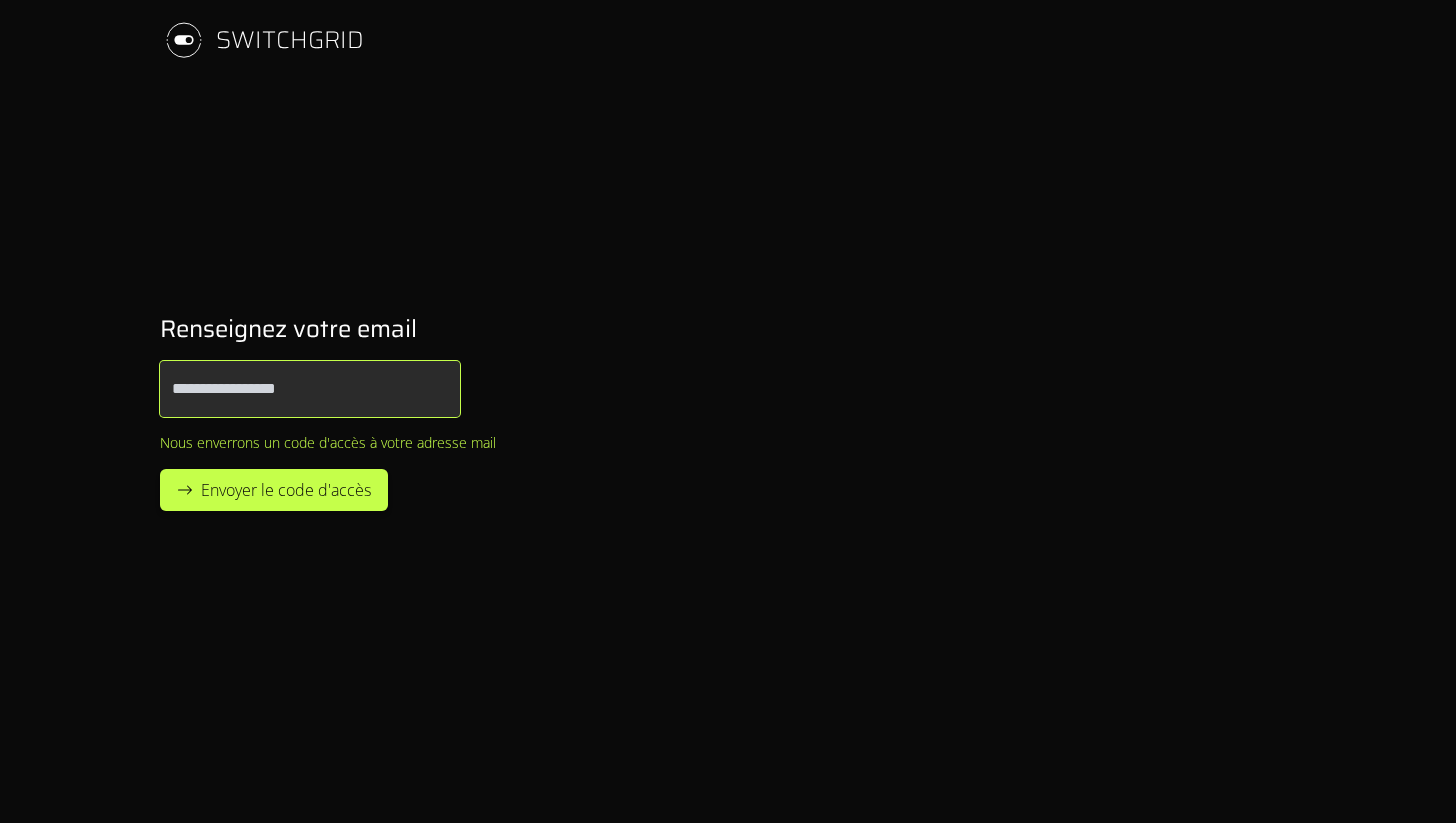 type on "**********" 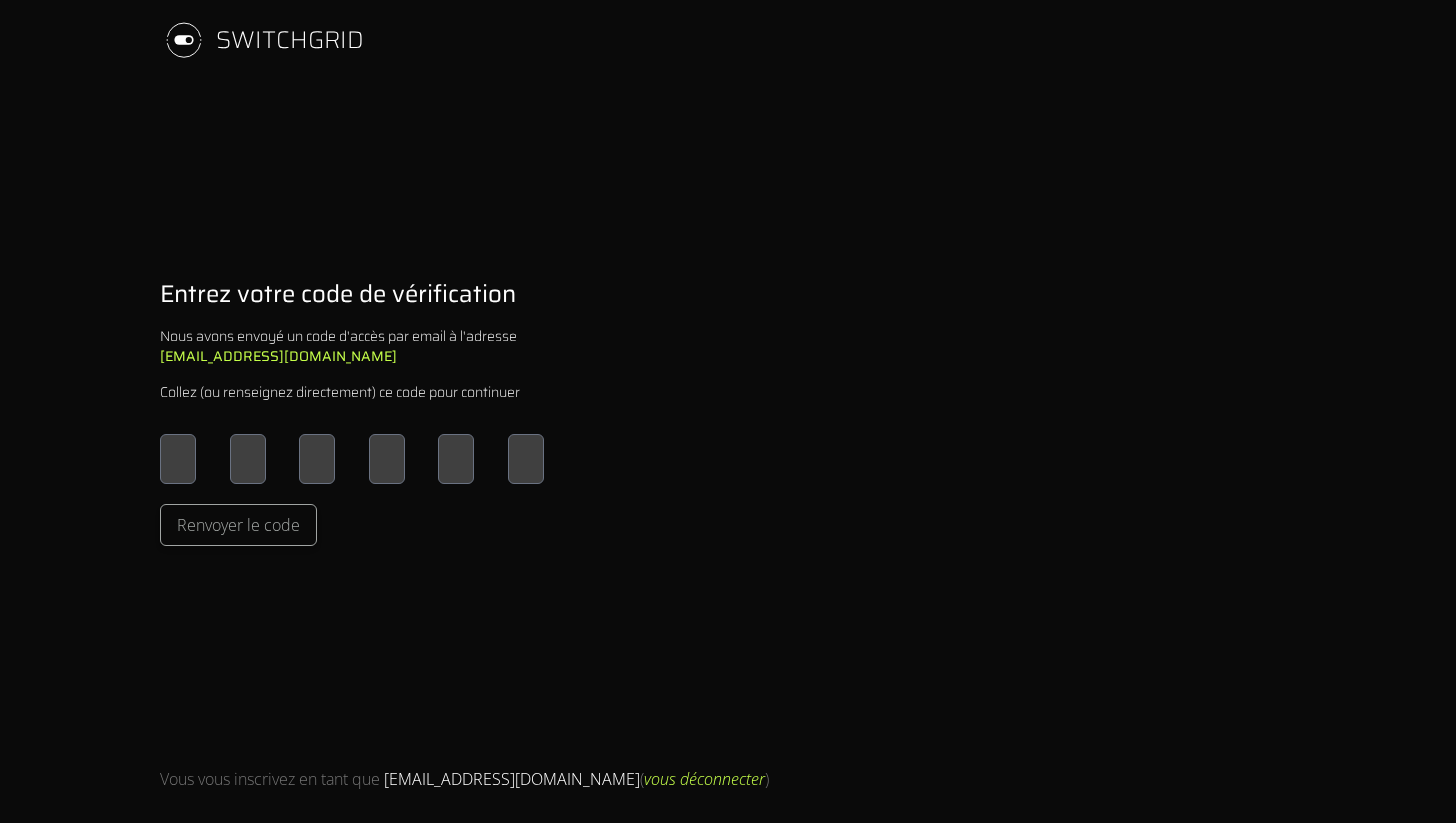 type on "*" 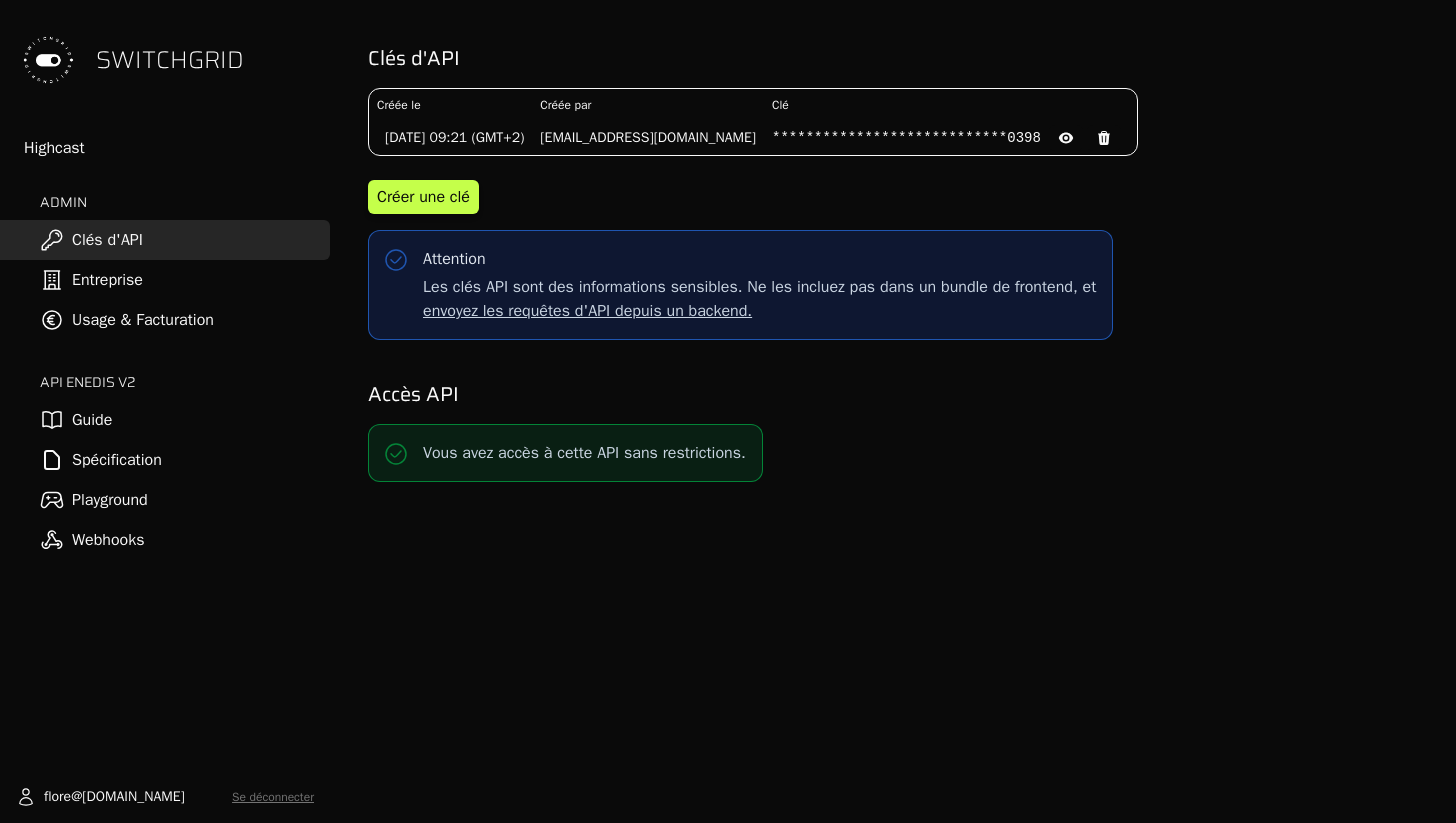 click on "Entreprise" at bounding box center (165, 280) 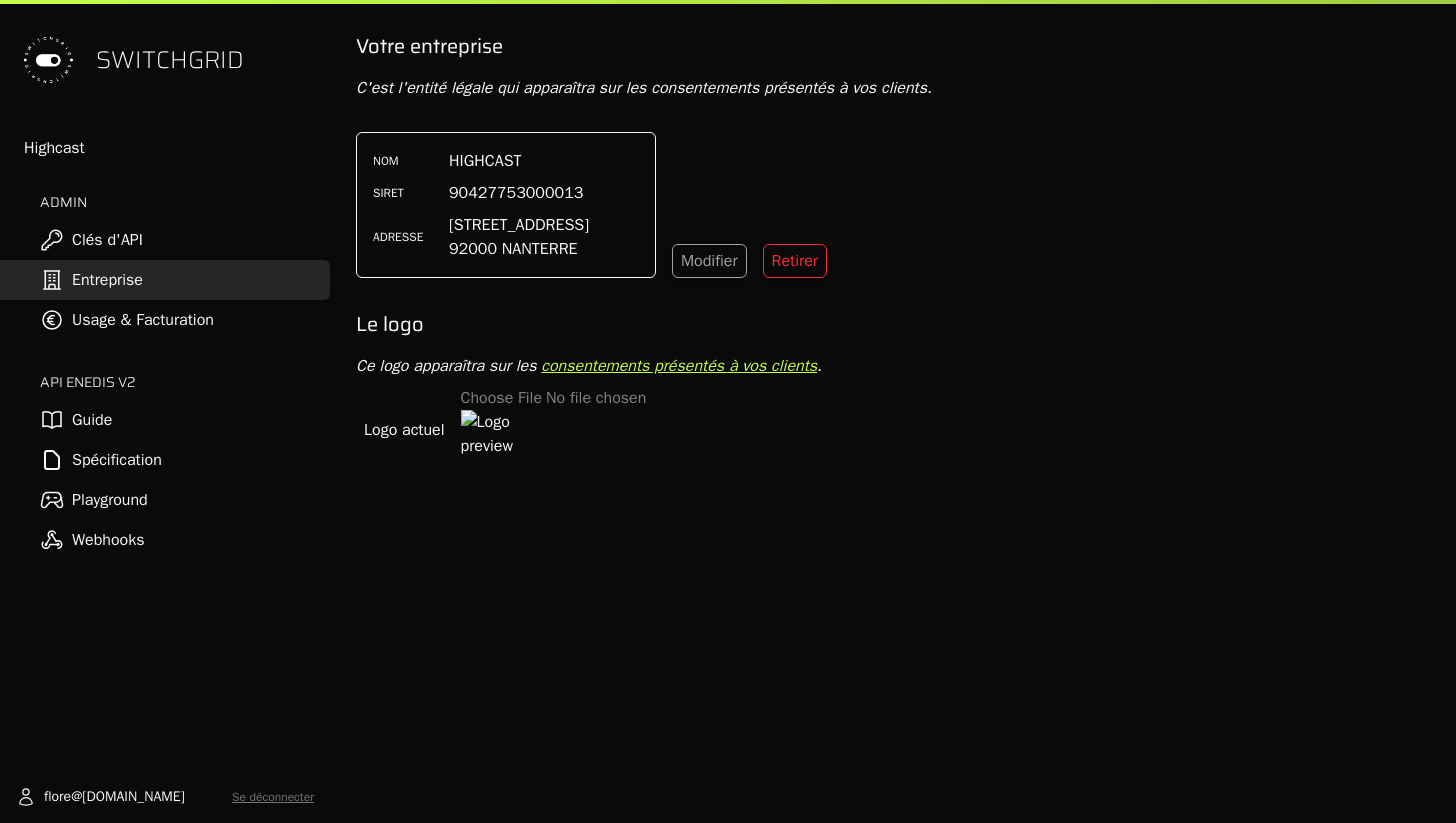 click on "Usage & Facturation" at bounding box center [165, 320] 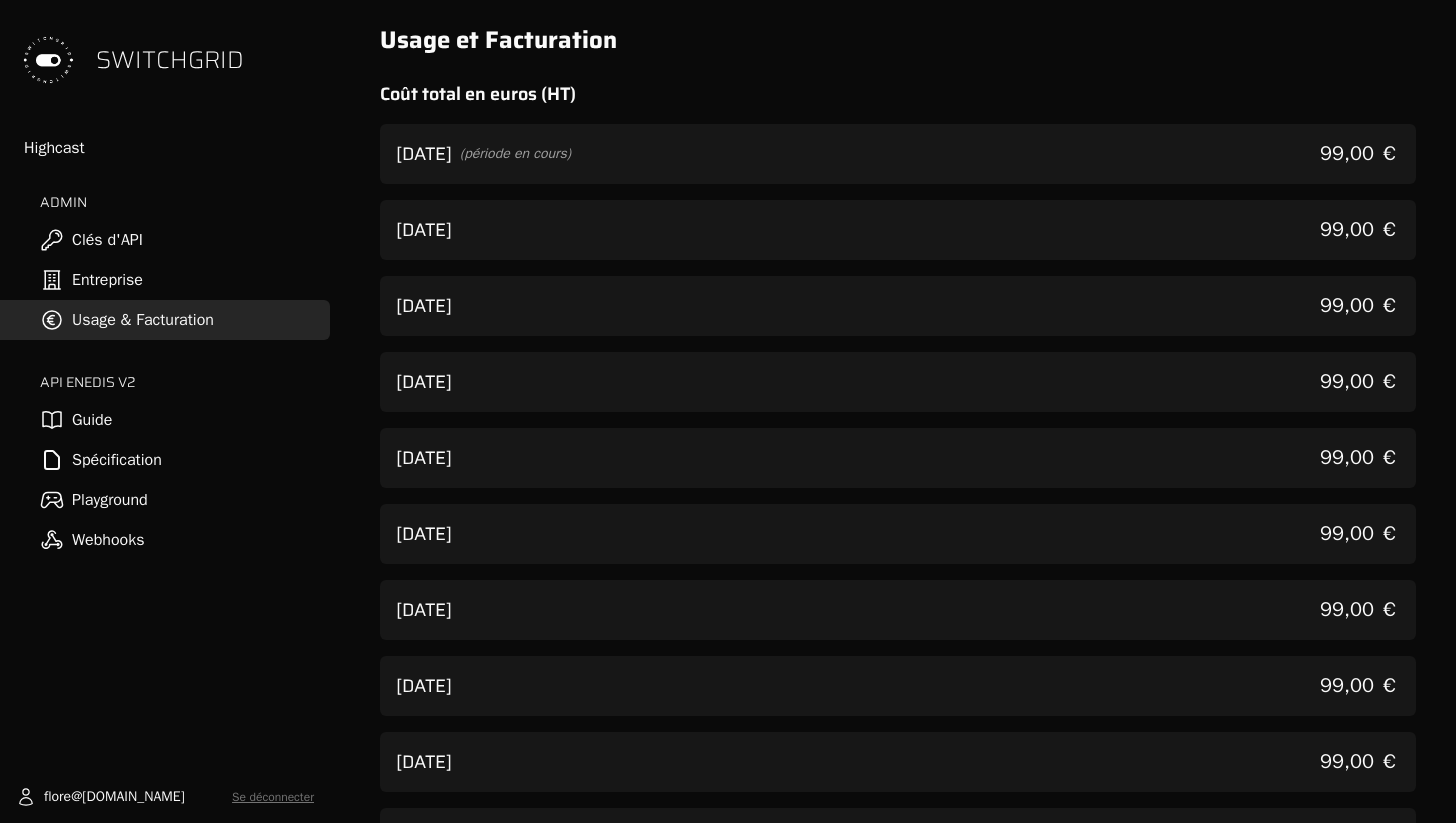 click on "Guide" at bounding box center (165, 420) 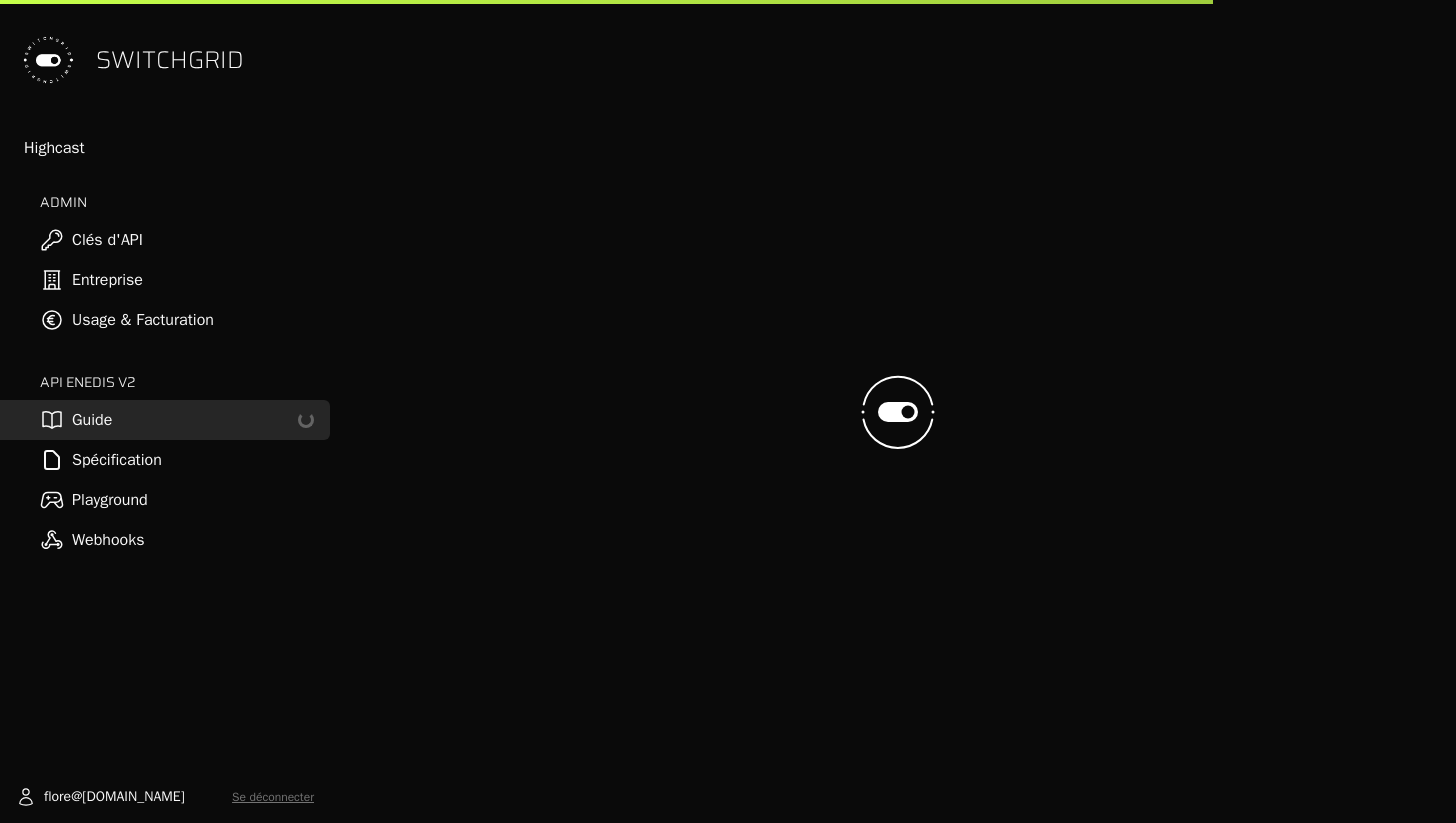 click on "Webhooks" at bounding box center (165, 540) 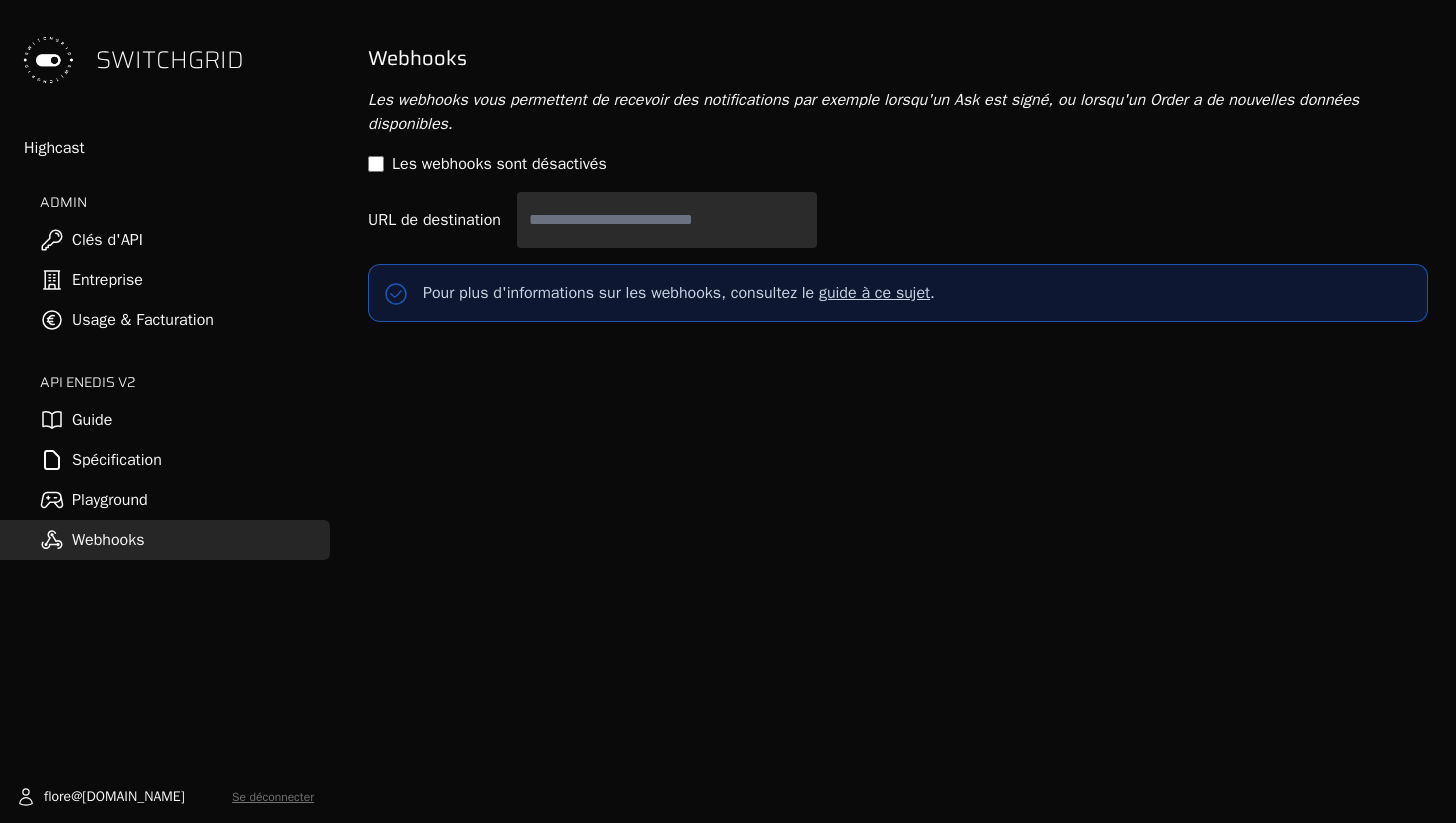 click on "Playground" at bounding box center (165, 500) 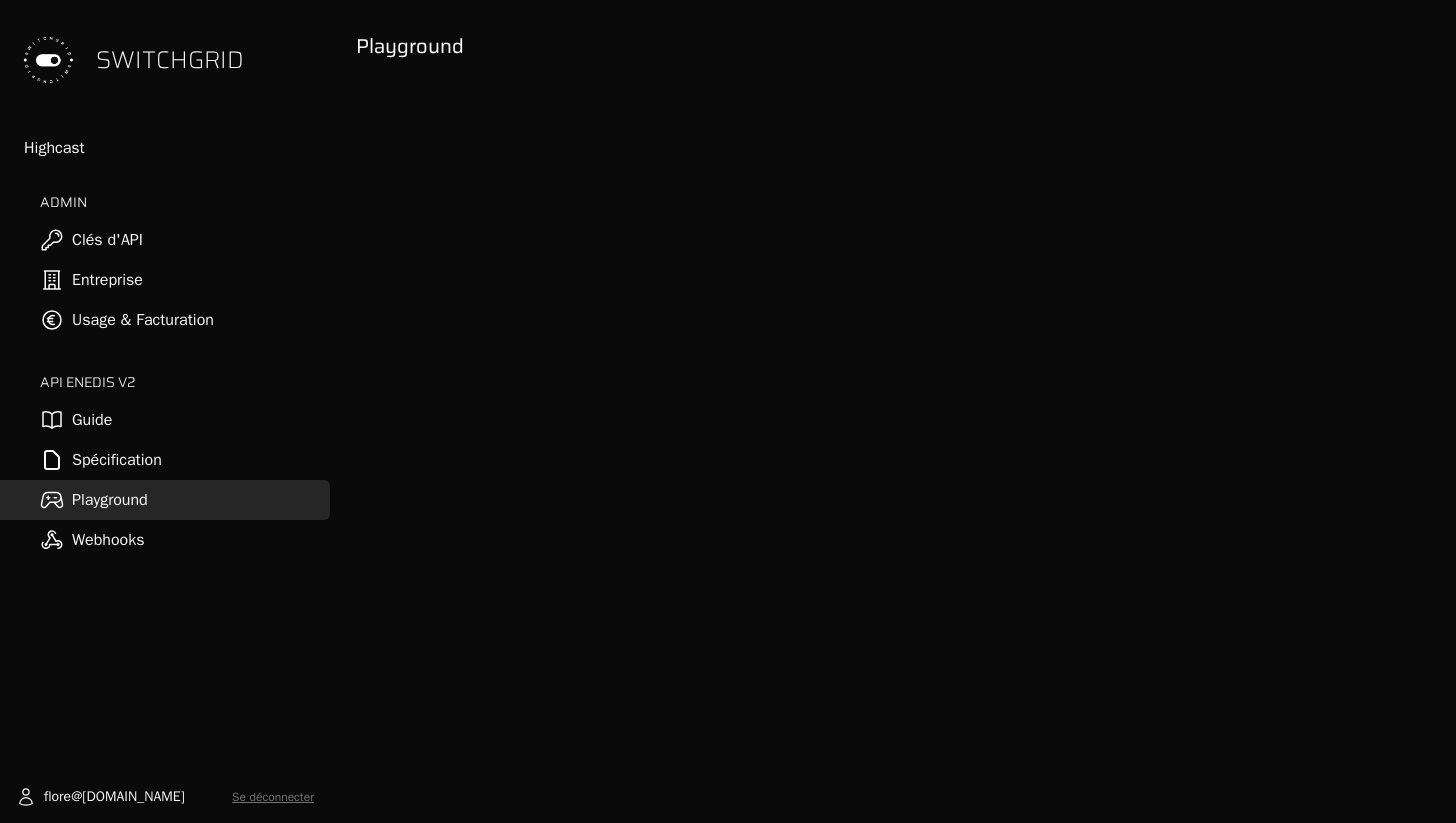 click on "Spécification" at bounding box center [165, 460] 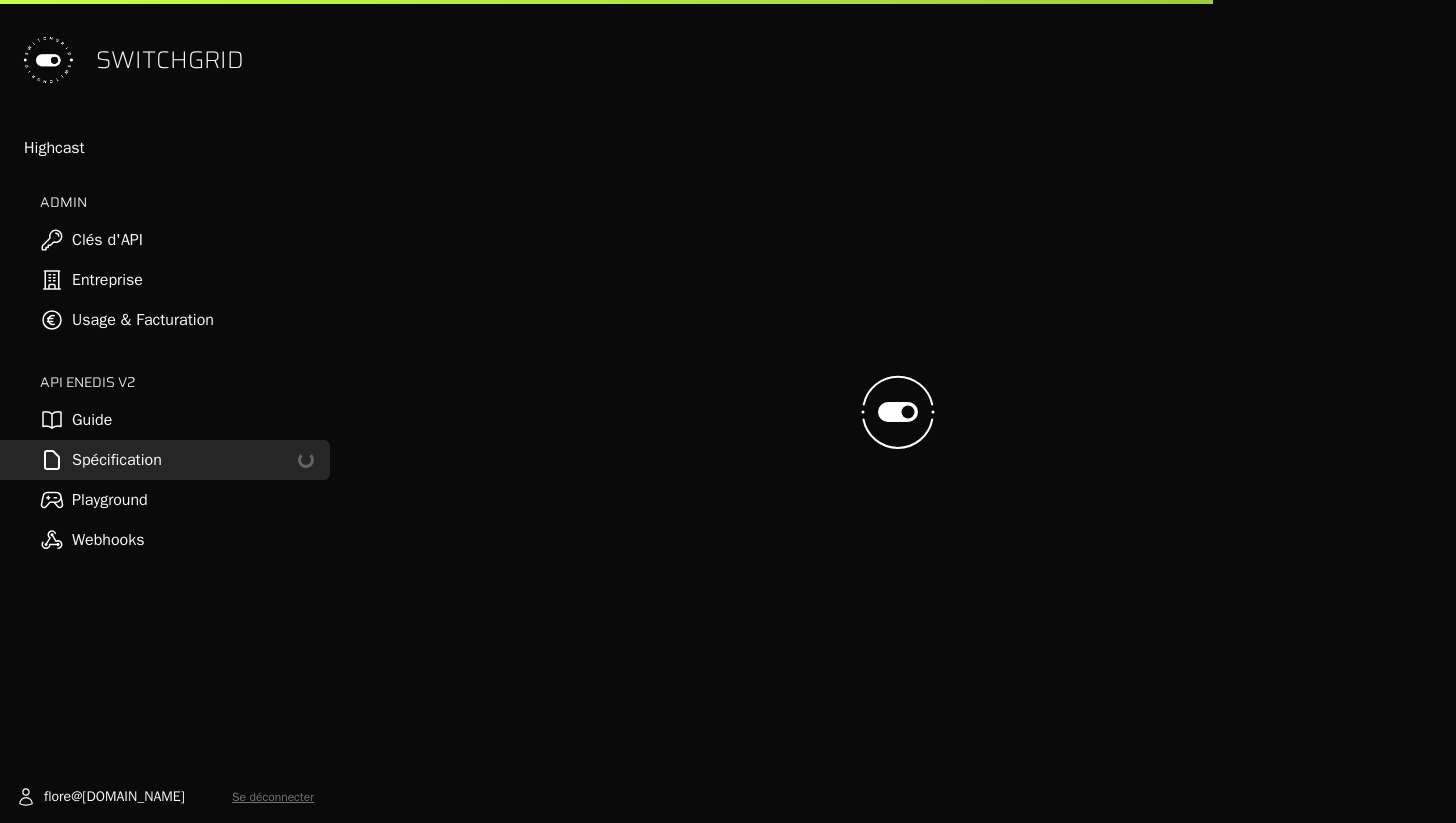 select on "**********" 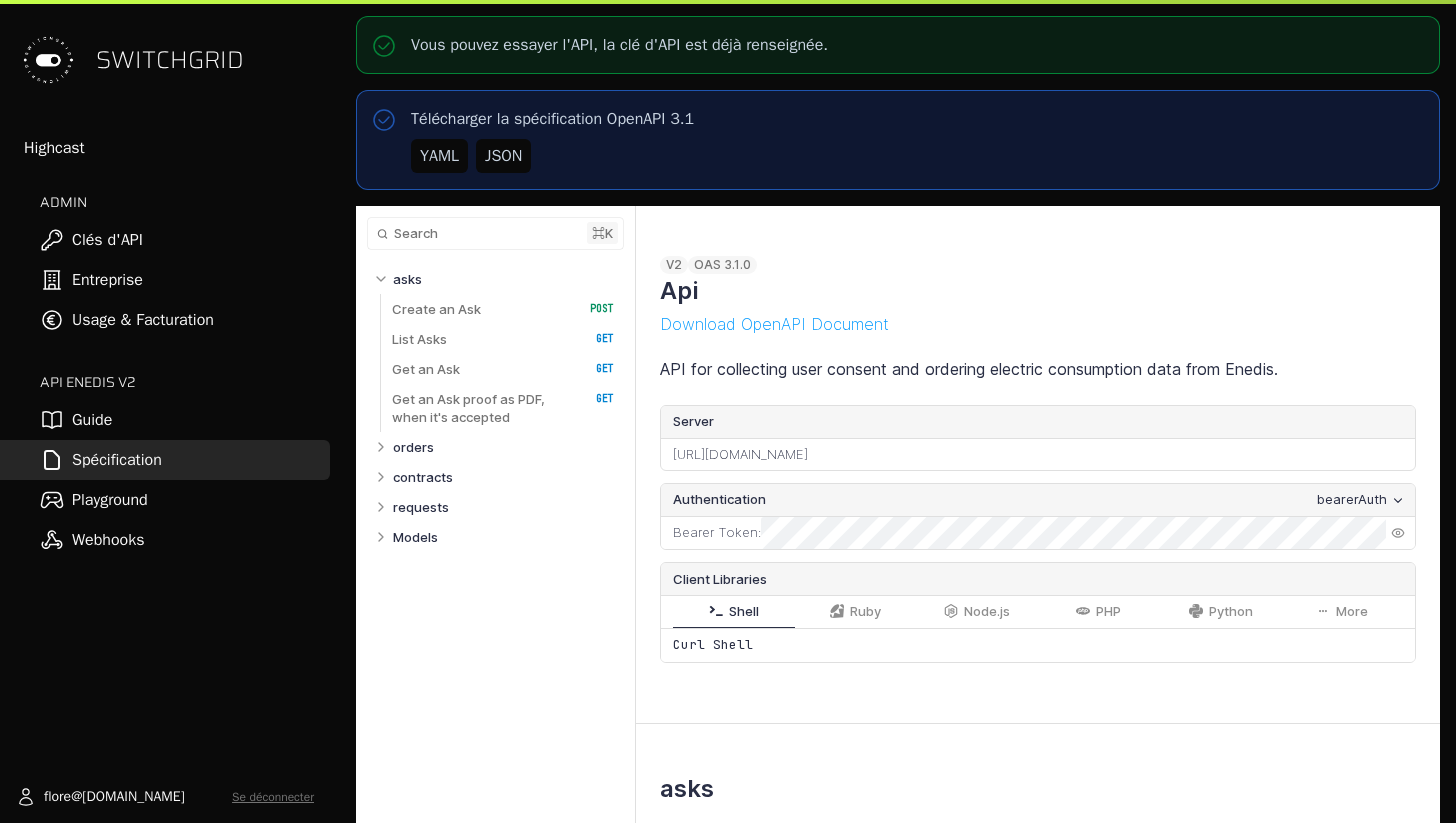 select on "**********" 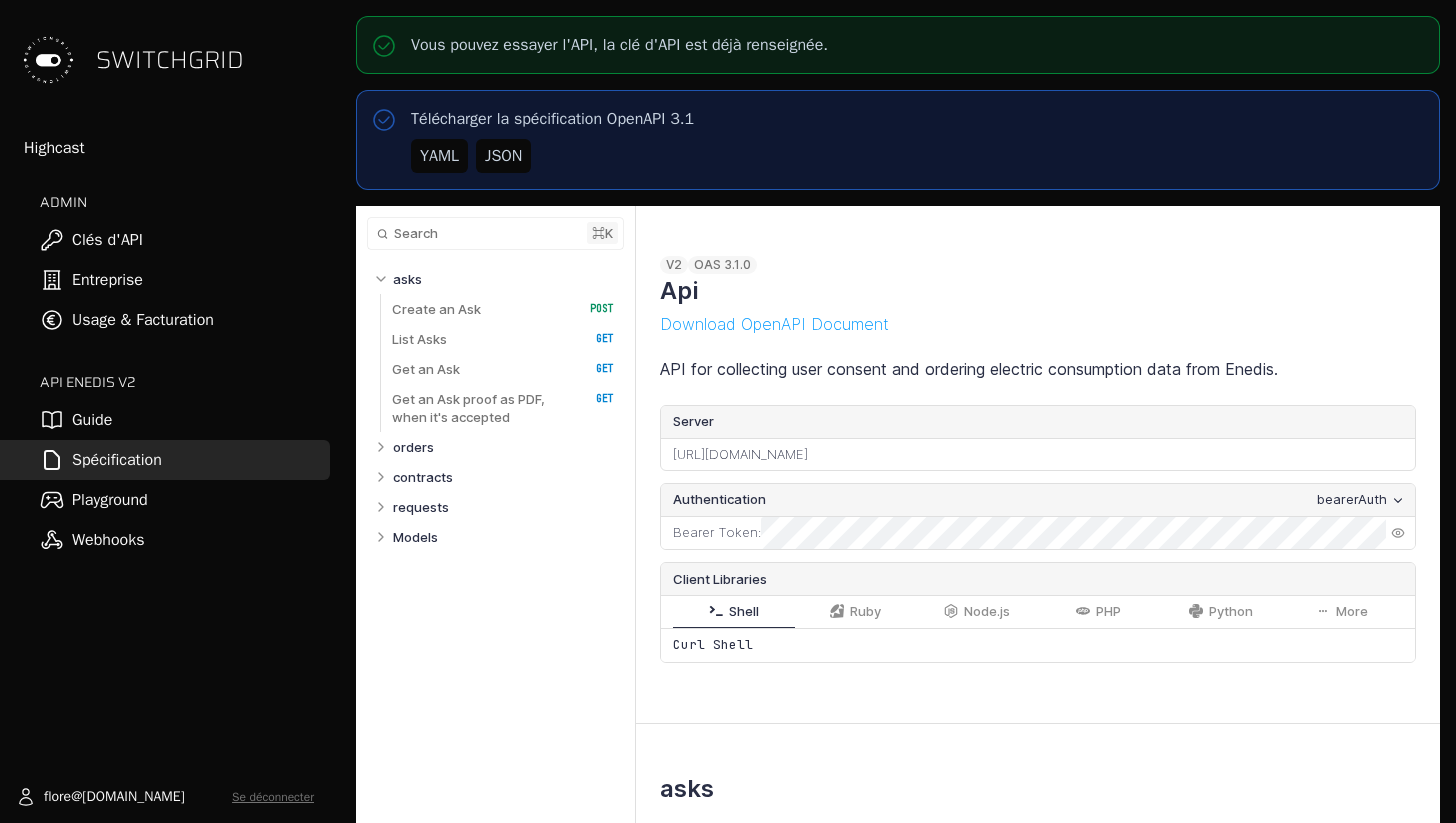 select on "**********" 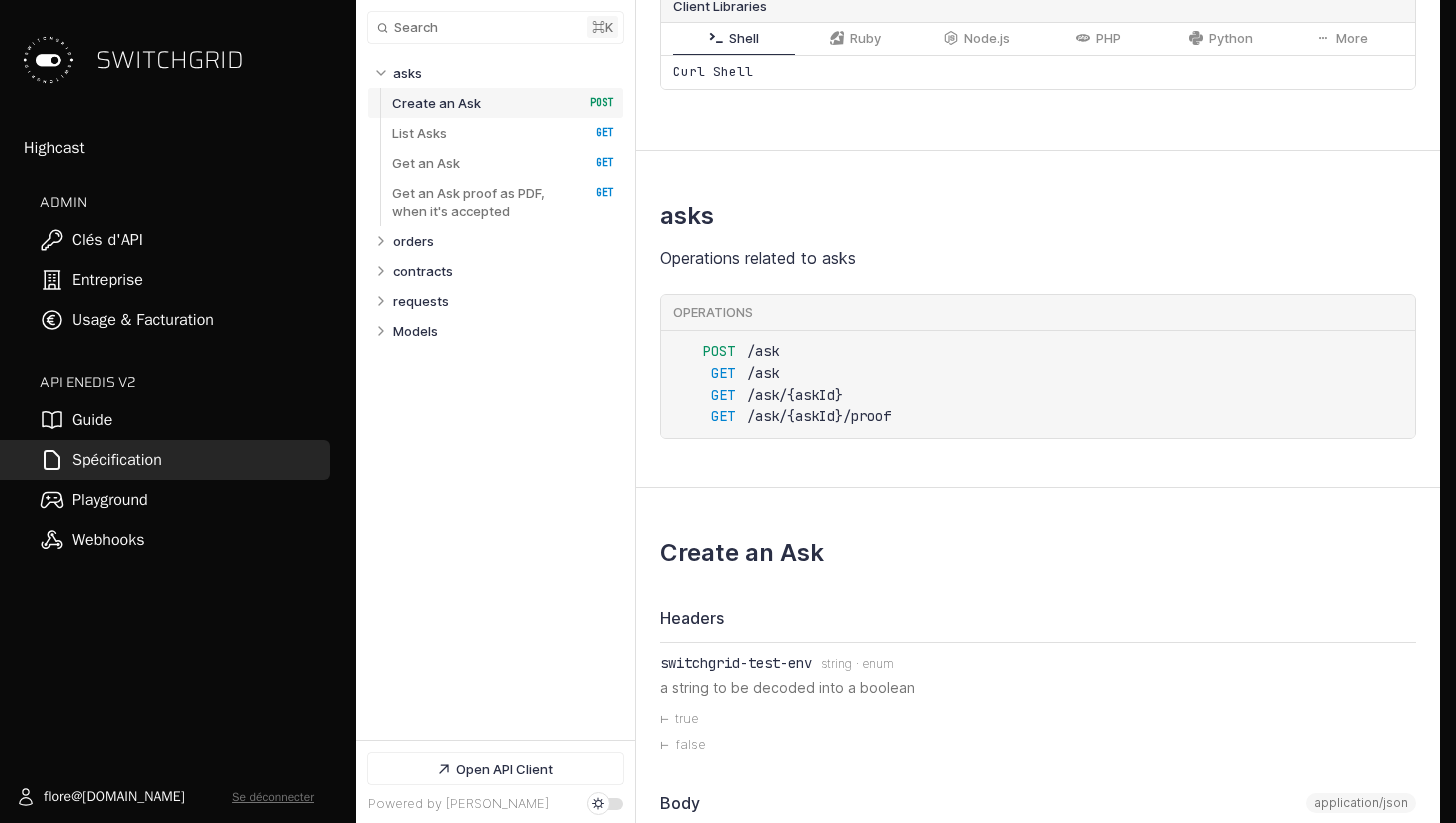 scroll, scrollTop: 724, scrollLeft: 0, axis: vertical 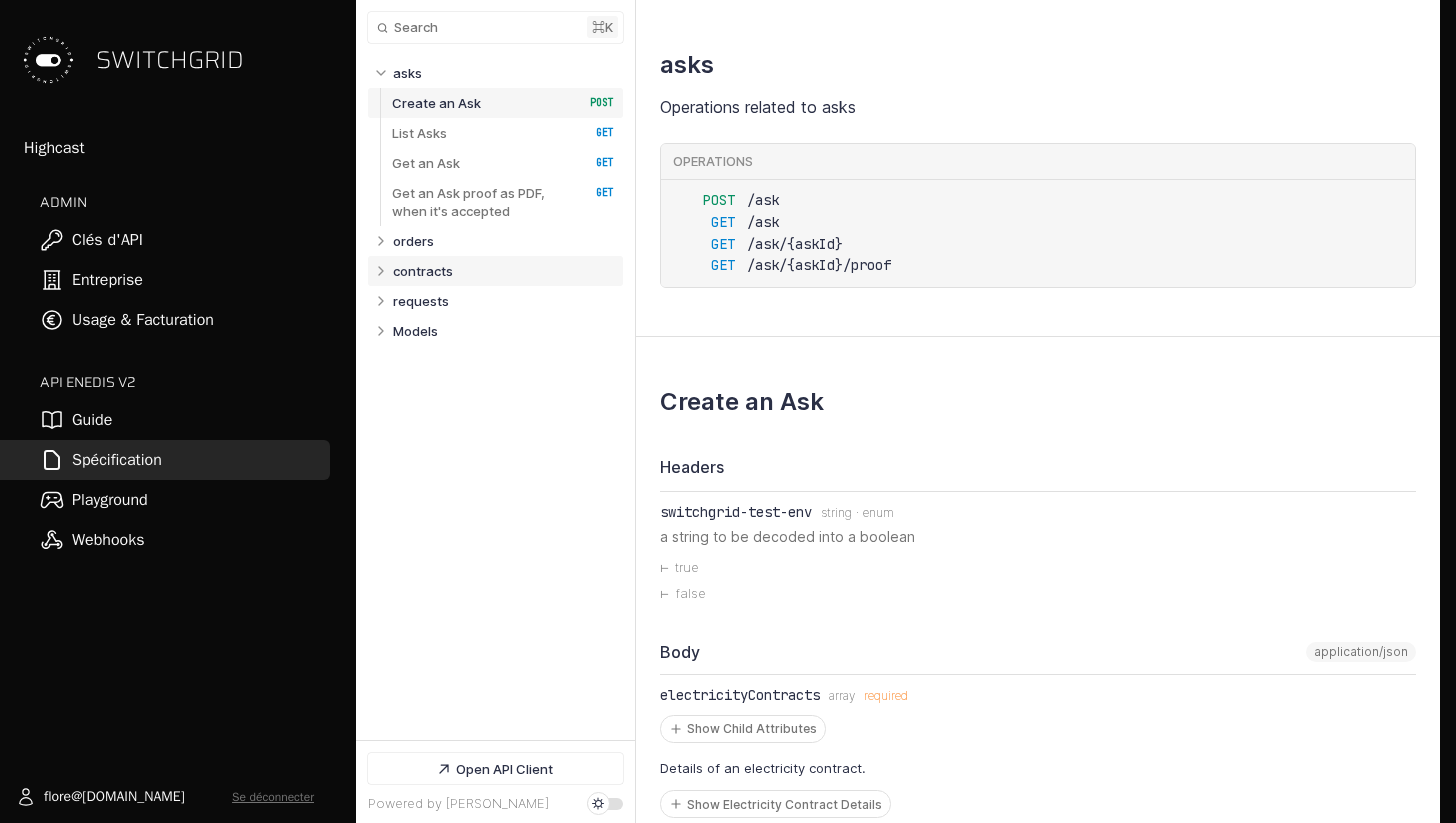 click on "contracts" at bounding box center (423, 271) 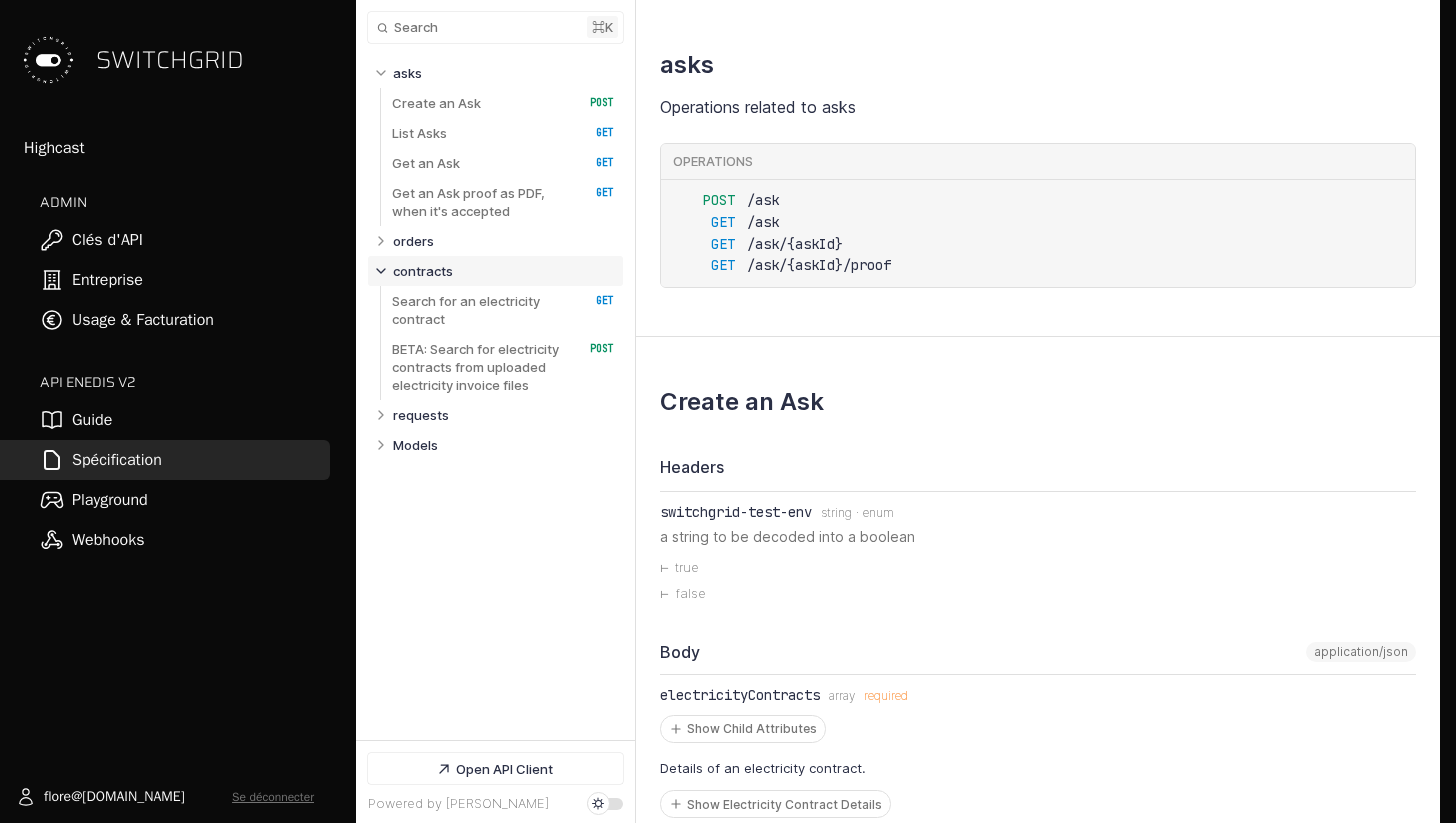 scroll, scrollTop: 8067, scrollLeft: 0, axis: vertical 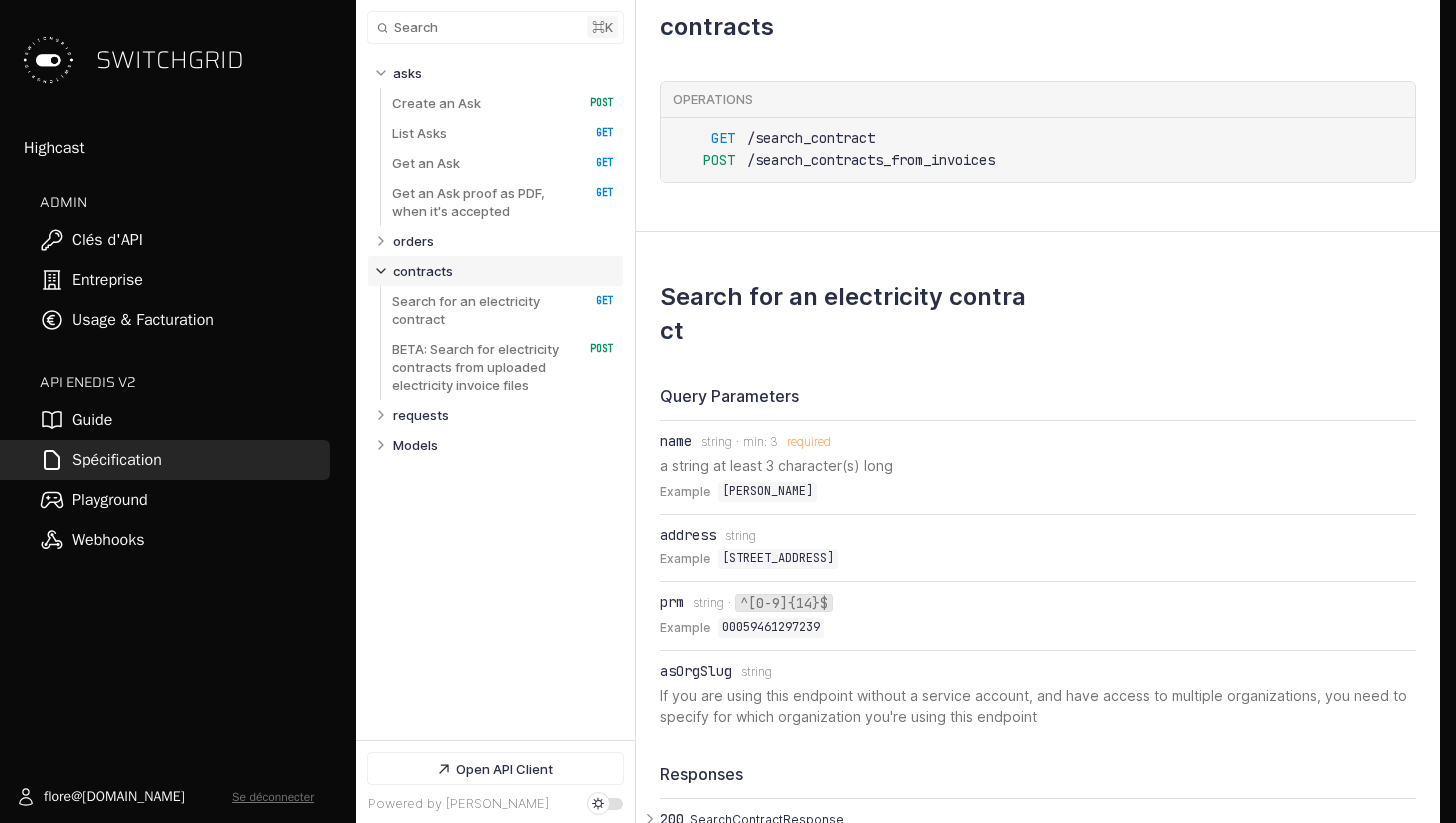 select on "**********" 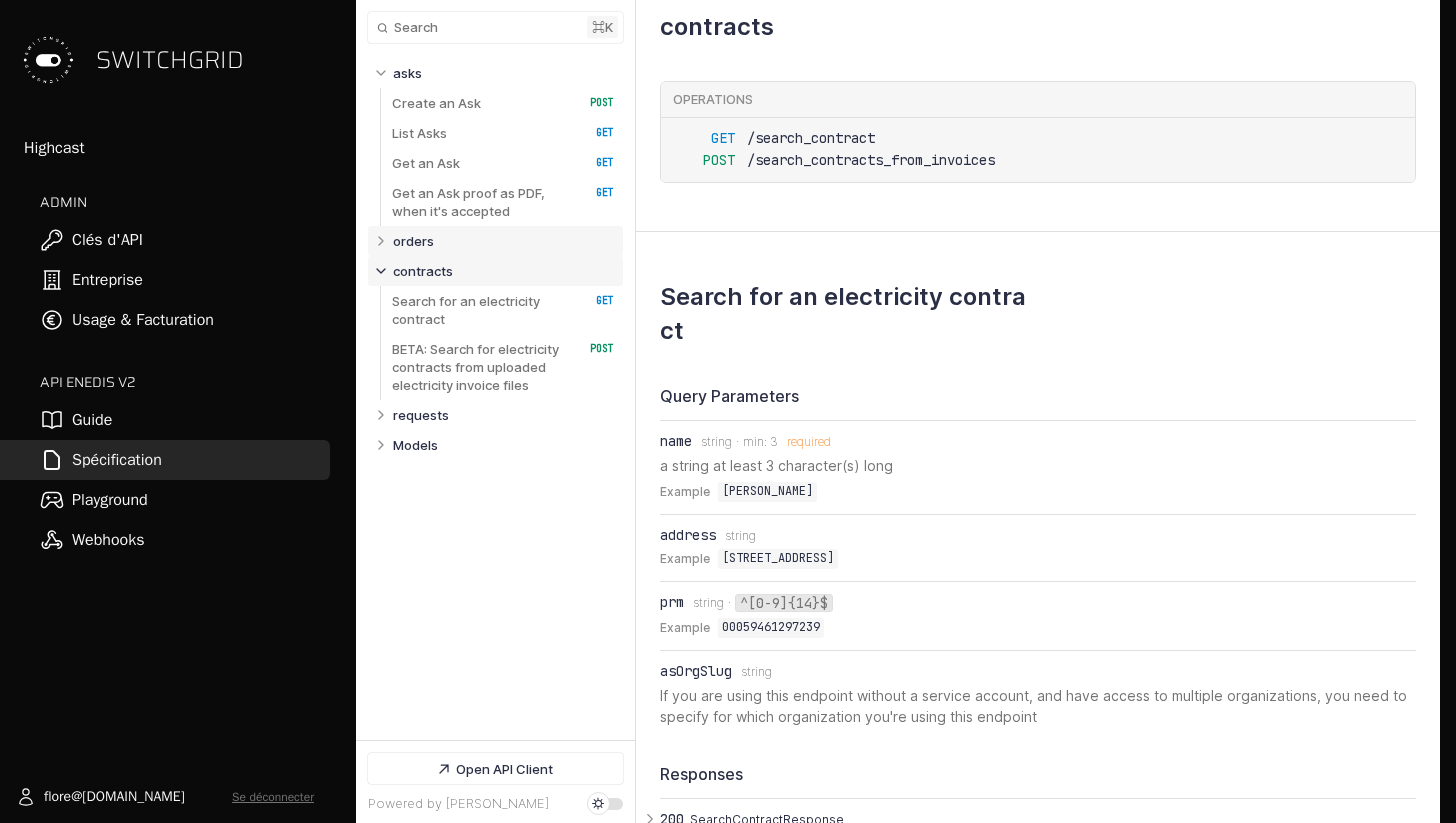 click on "orders" at bounding box center (504, 241) 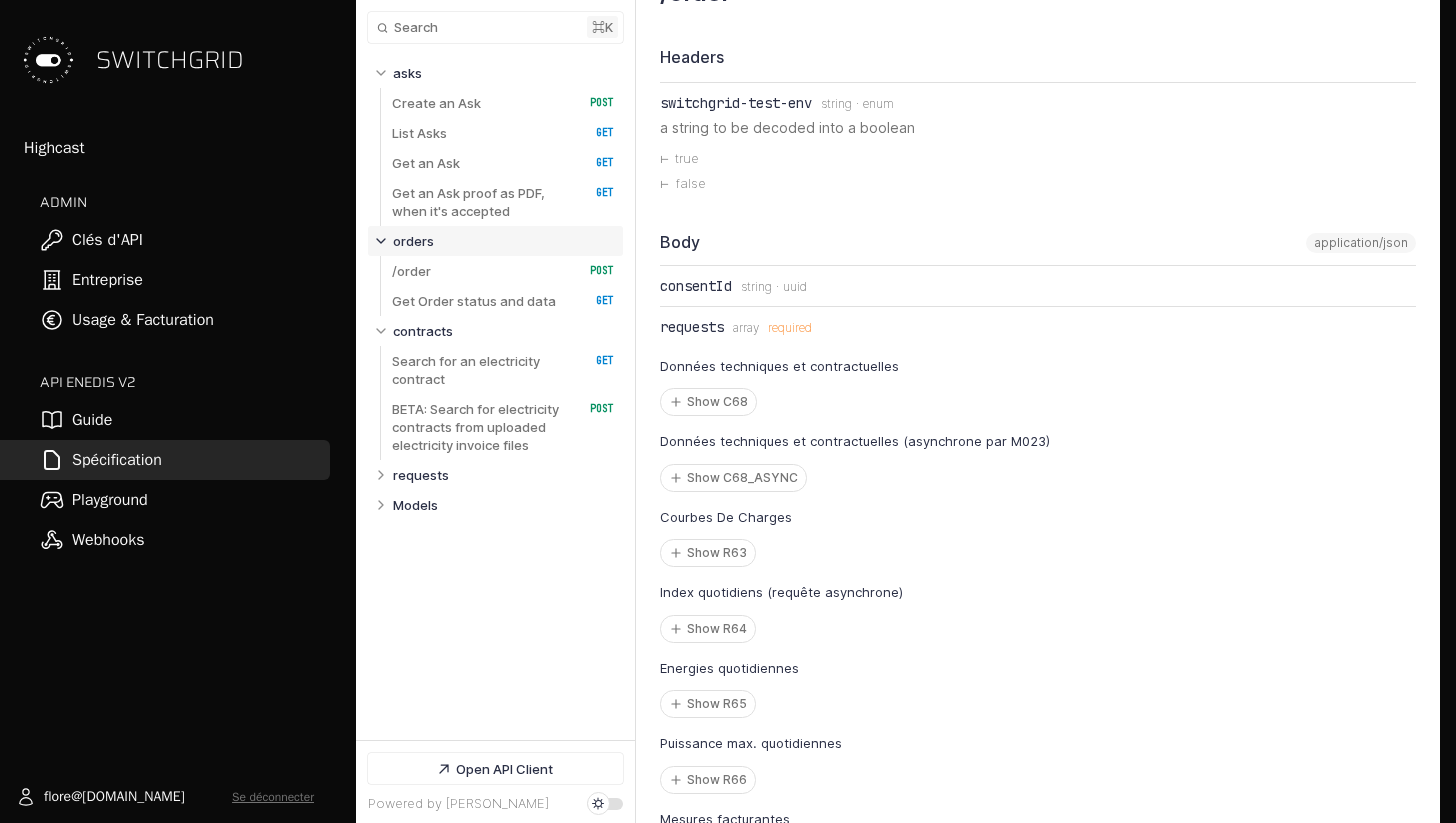 select on "**********" 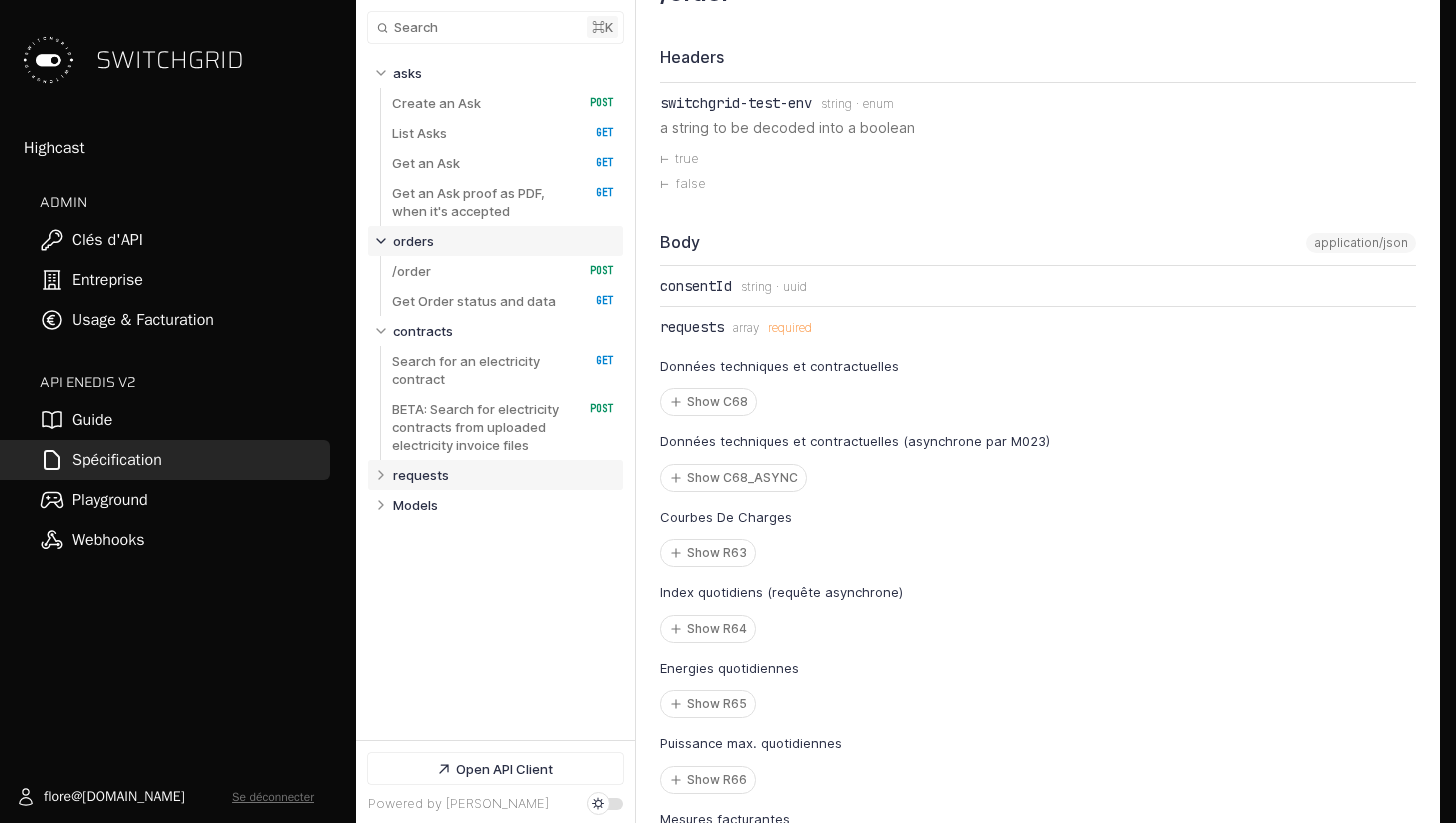 click on "requests" at bounding box center [504, 475] 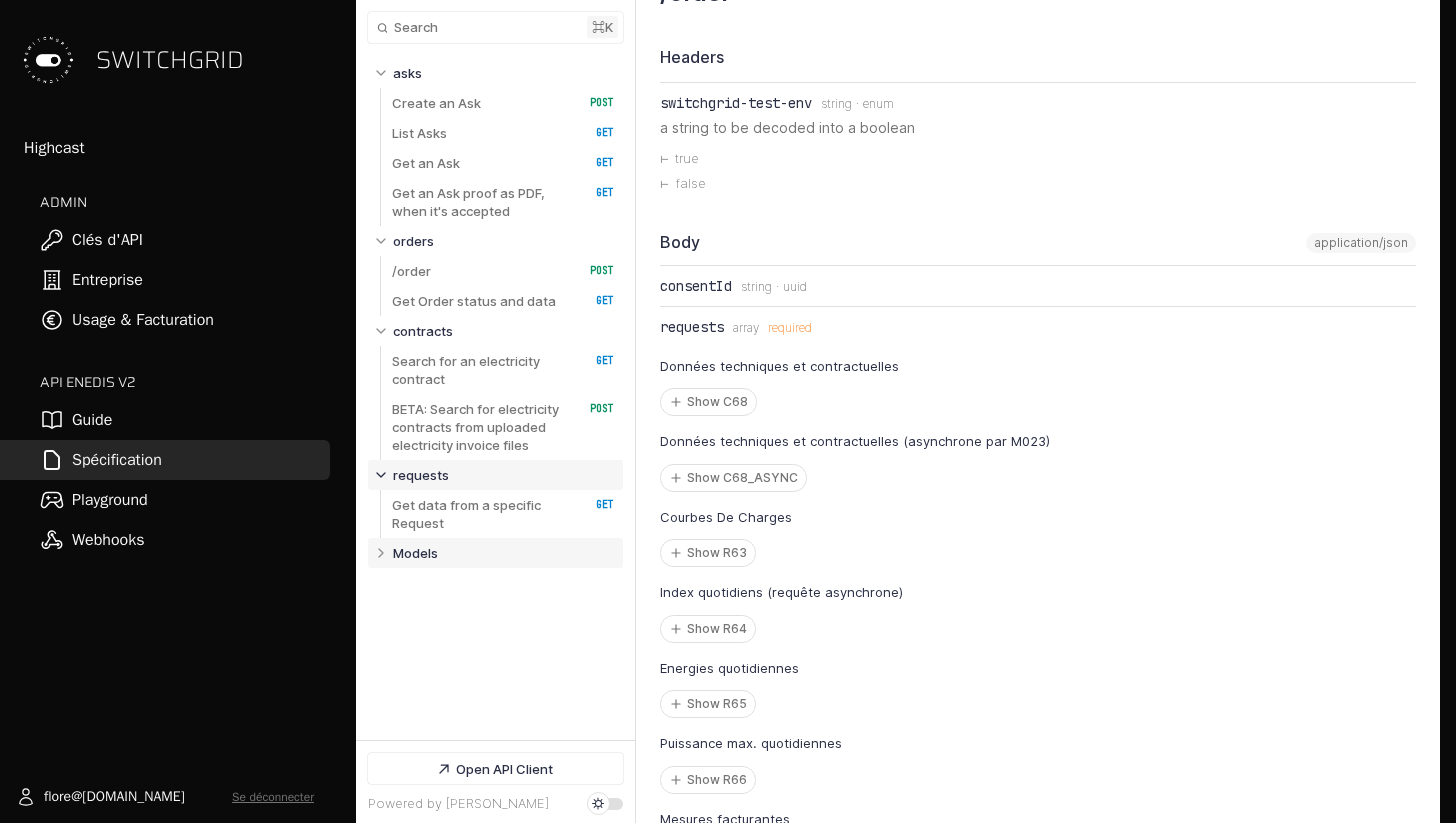 click on "Models" at bounding box center [504, 553] 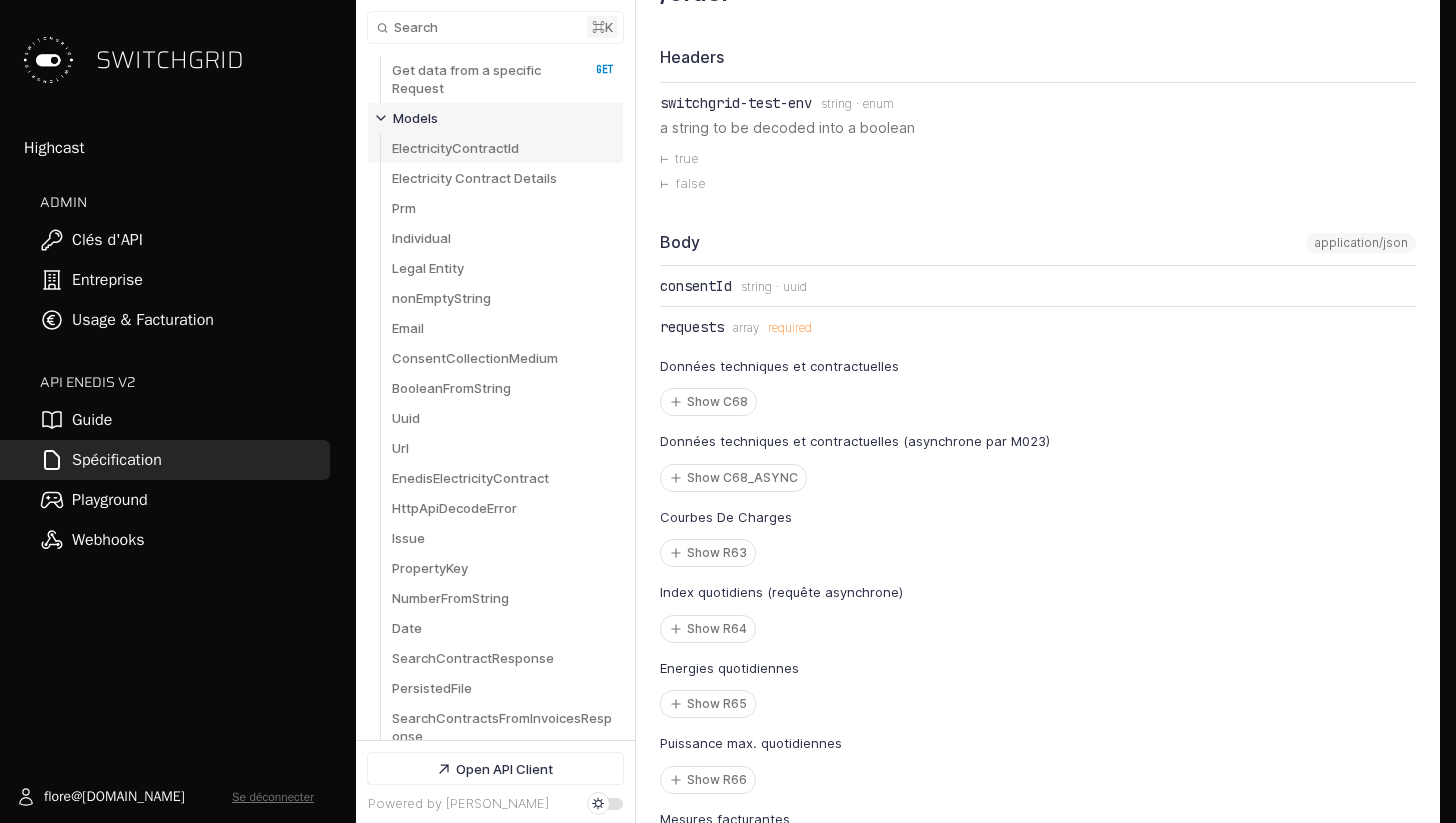 scroll, scrollTop: 484, scrollLeft: 0, axis: vertical 